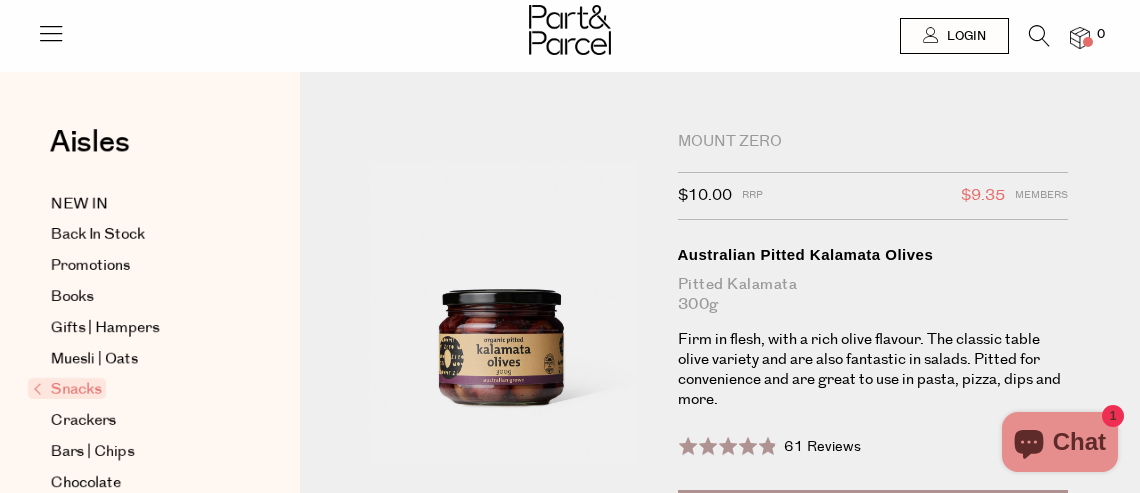 scroll, scrollTop: 0, scrollLeft: 0, axis: both 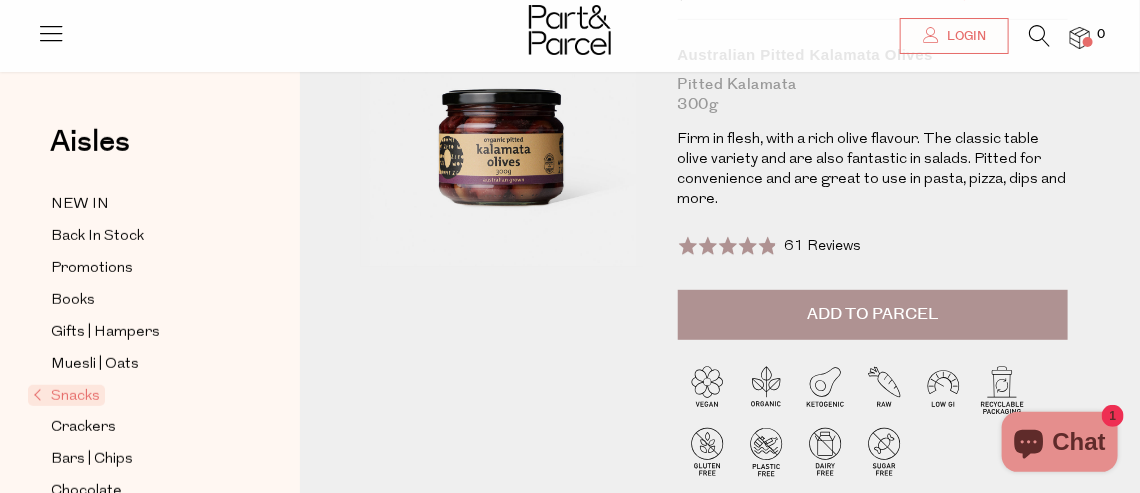 click on "Add to Parcel" at bounding box center (872, 314) 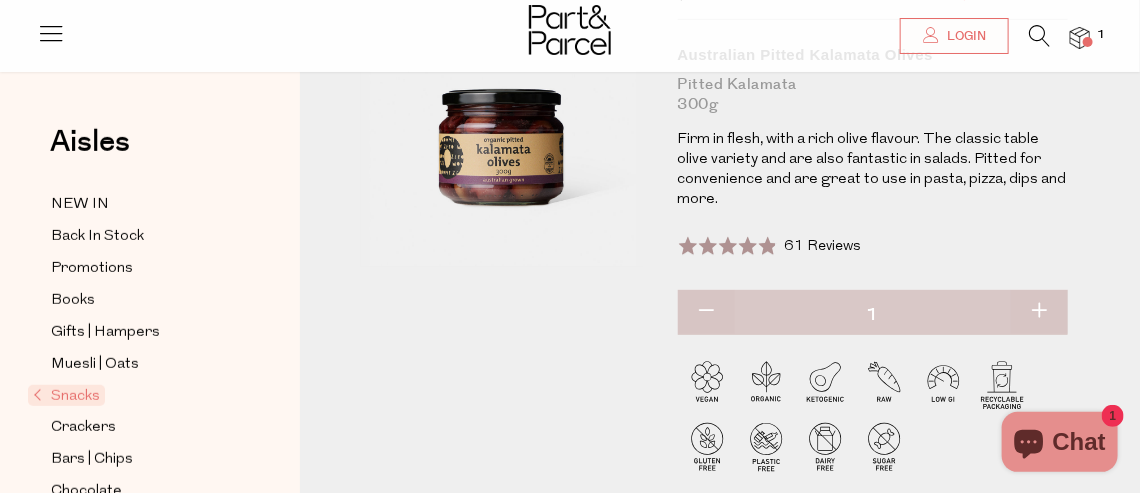 click at bounding box center (1039, 312) 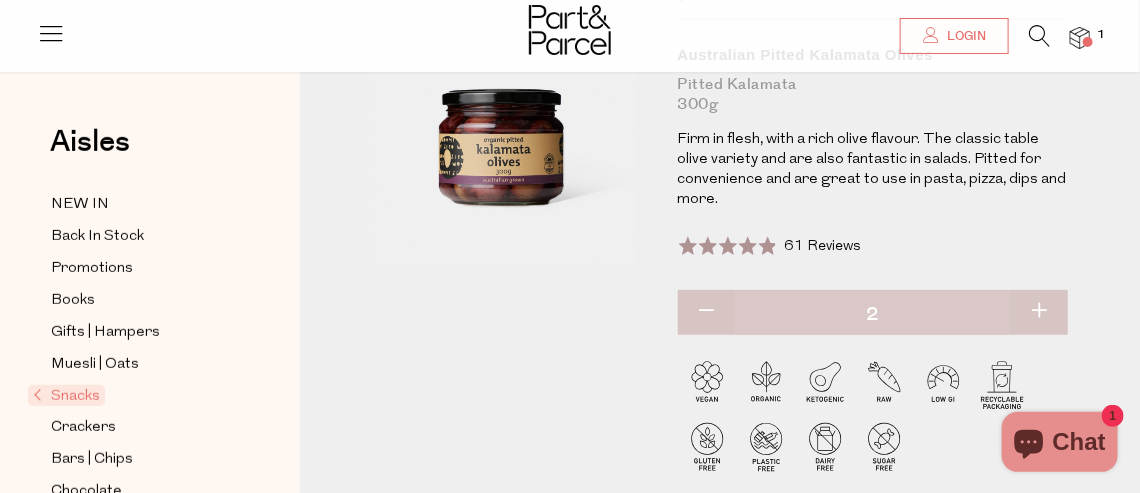 type on "2" 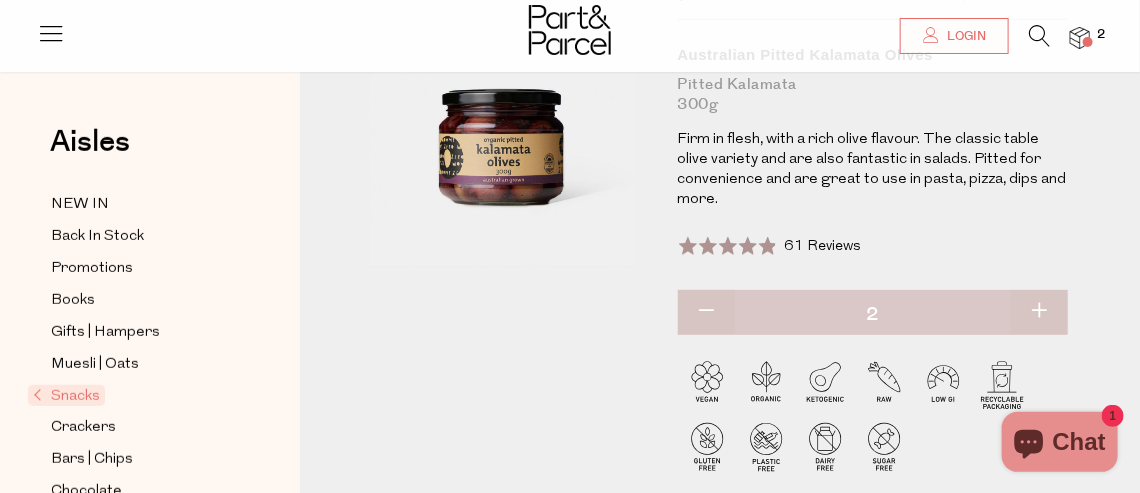 click at bounding box center (1039, 312) 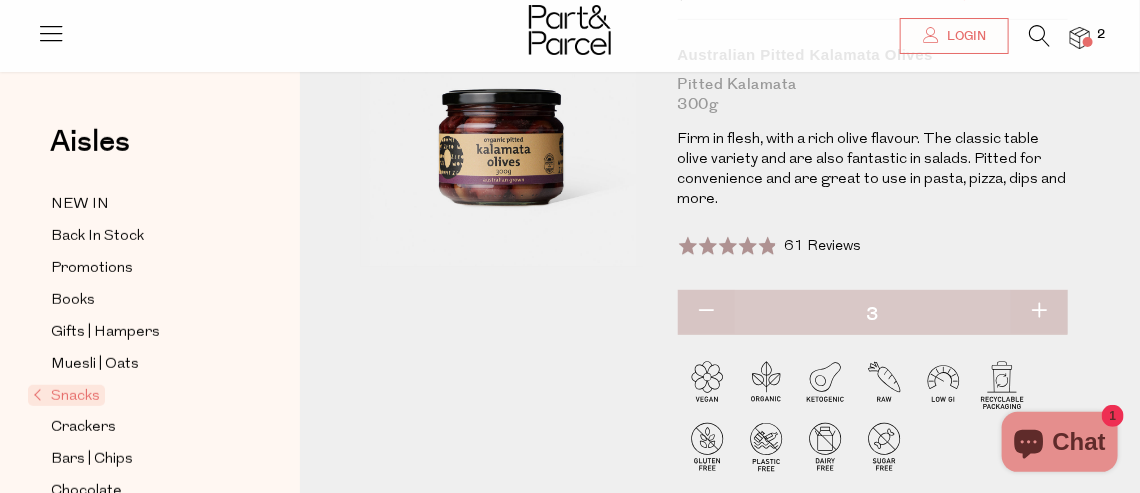 type on "3" 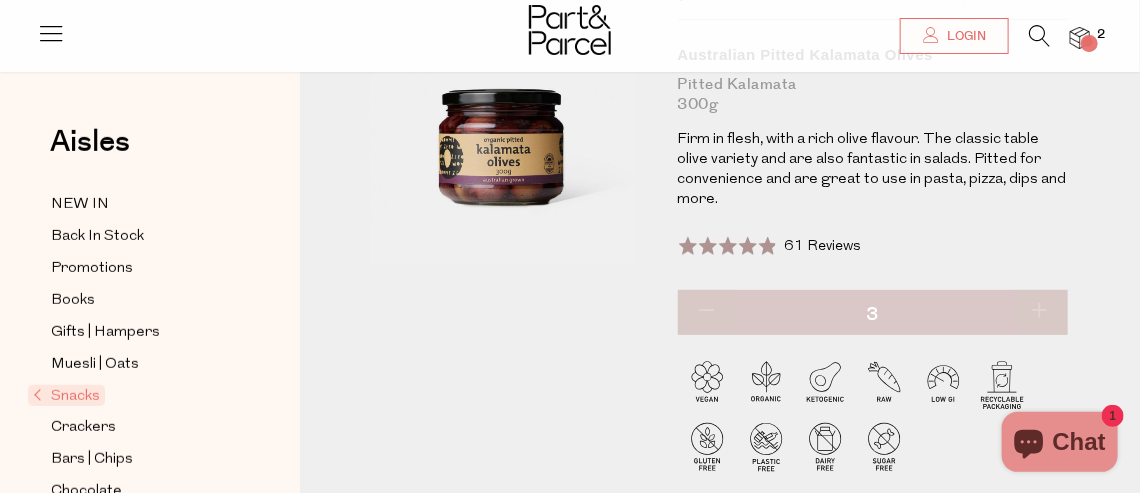 click at bounding box center [1039, 312] 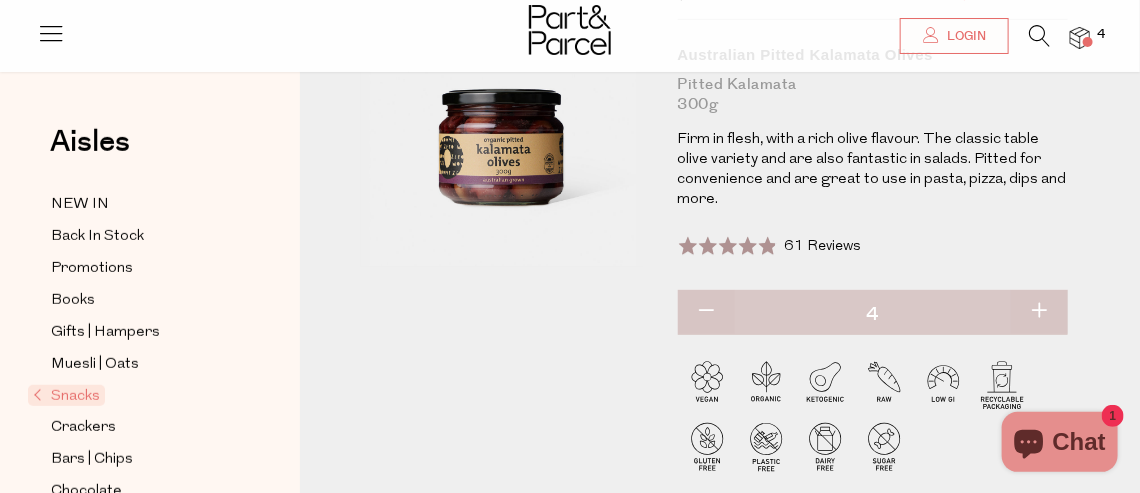 click at bounding box center [1039, 312] 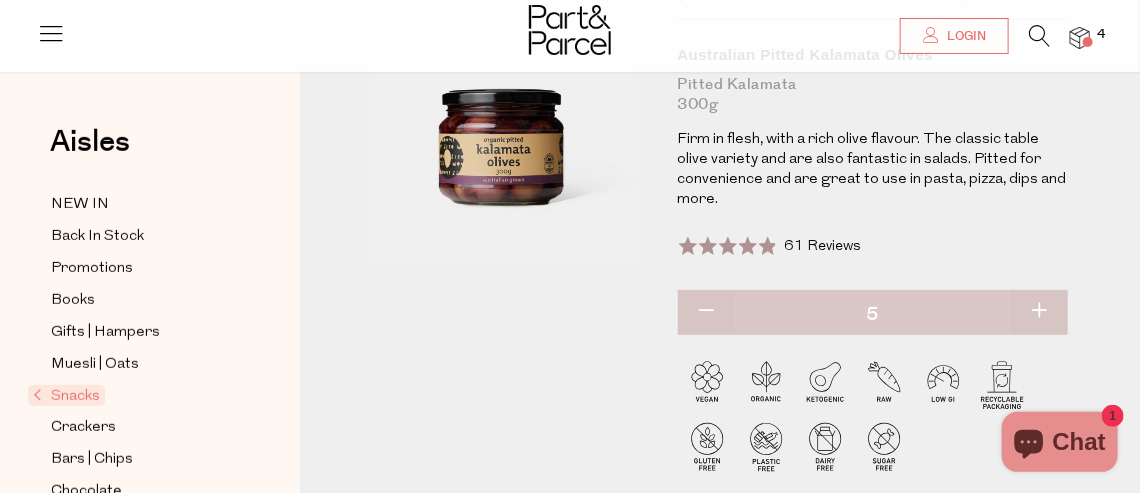 type on "5" 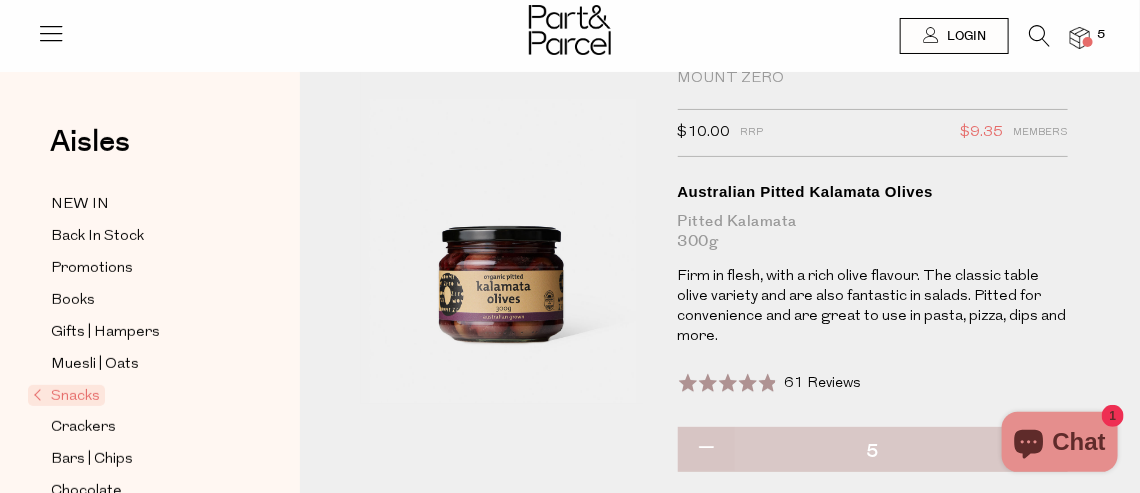 scroll, scrollTop: 0, scrollLeft: 0, axis: both 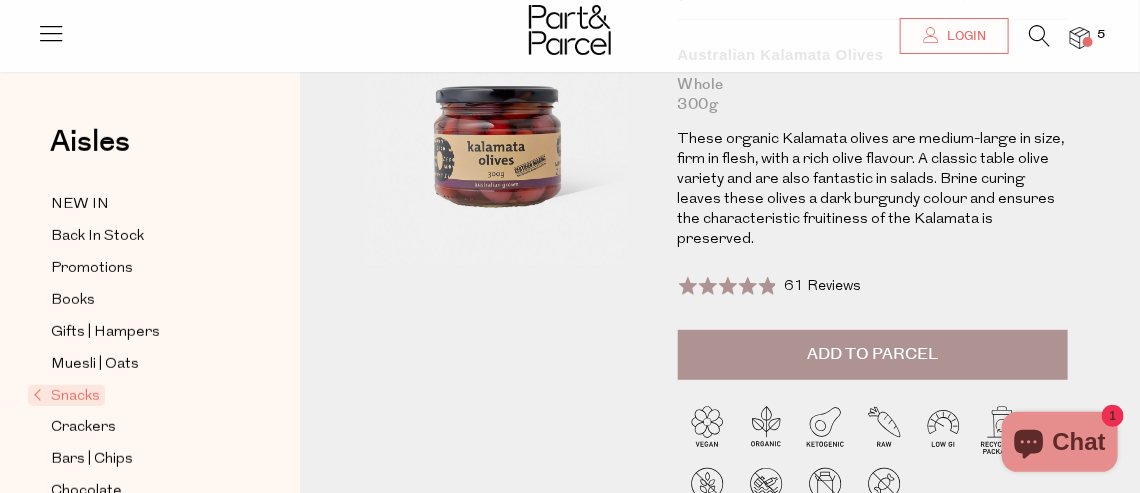 click on "Add to Parcel" at bounding box center [872, 354] 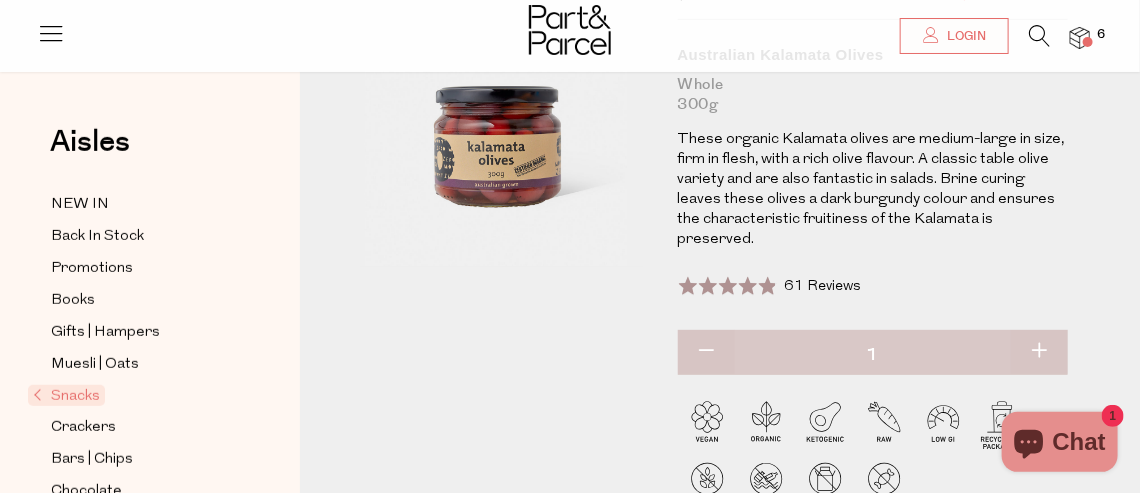 click at bounding box center (1039, 352) 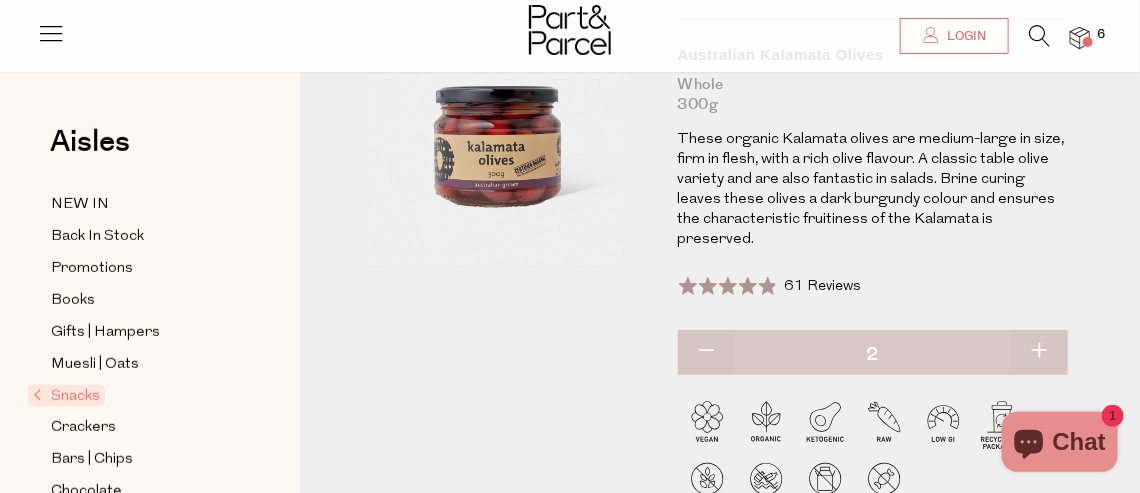 type on "2" 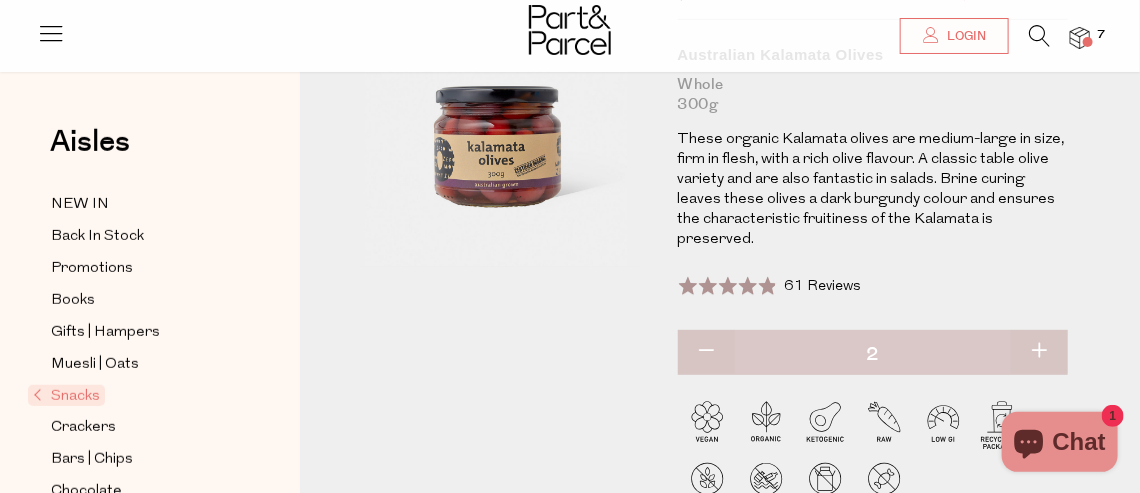 click at bounding box center (1039, 352) 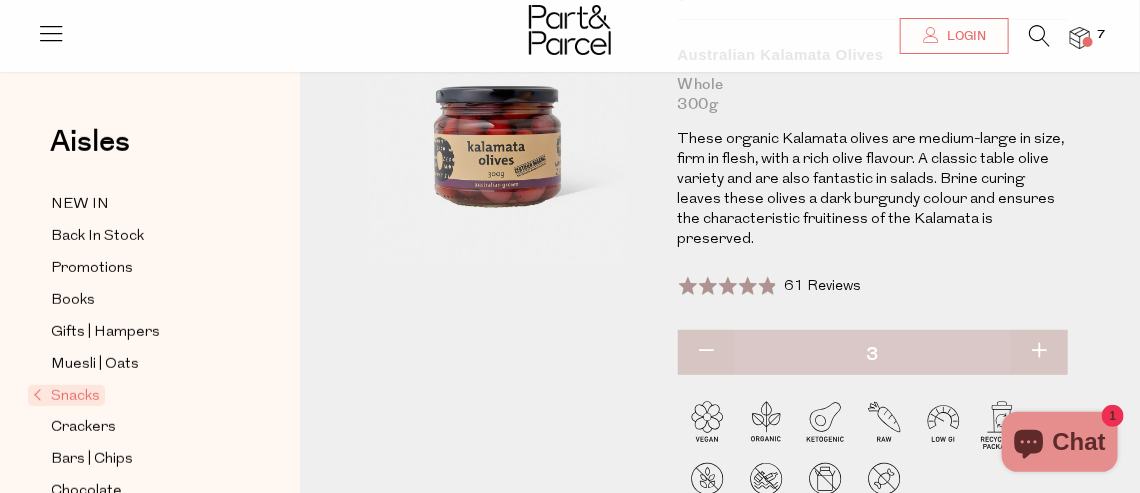type on "3" 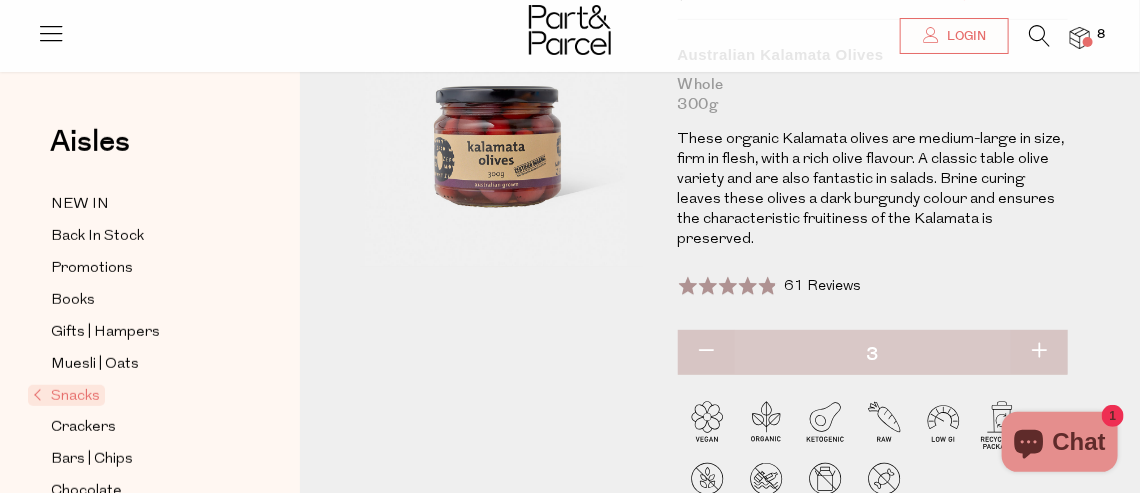 click at bounding box center (1039, 352) 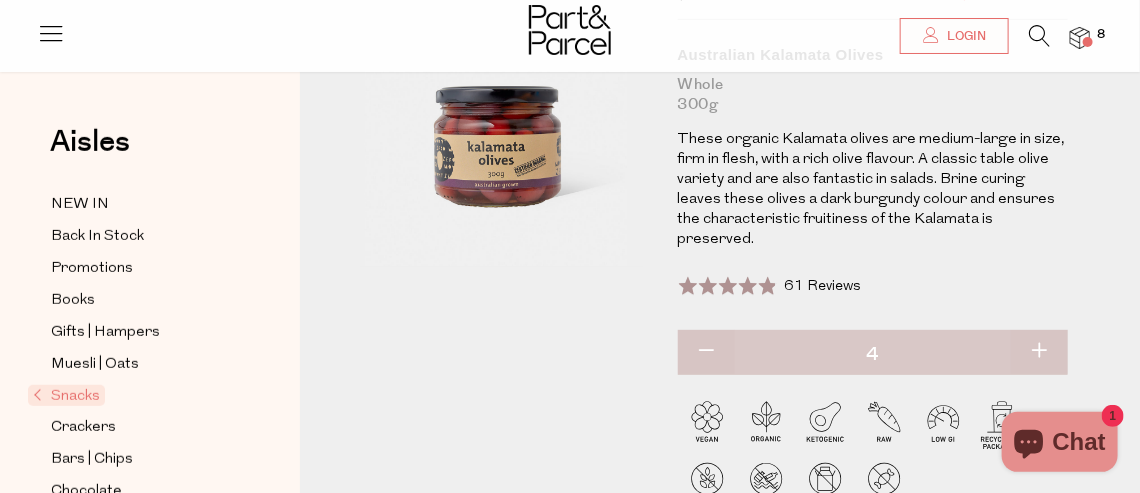 type on "4" 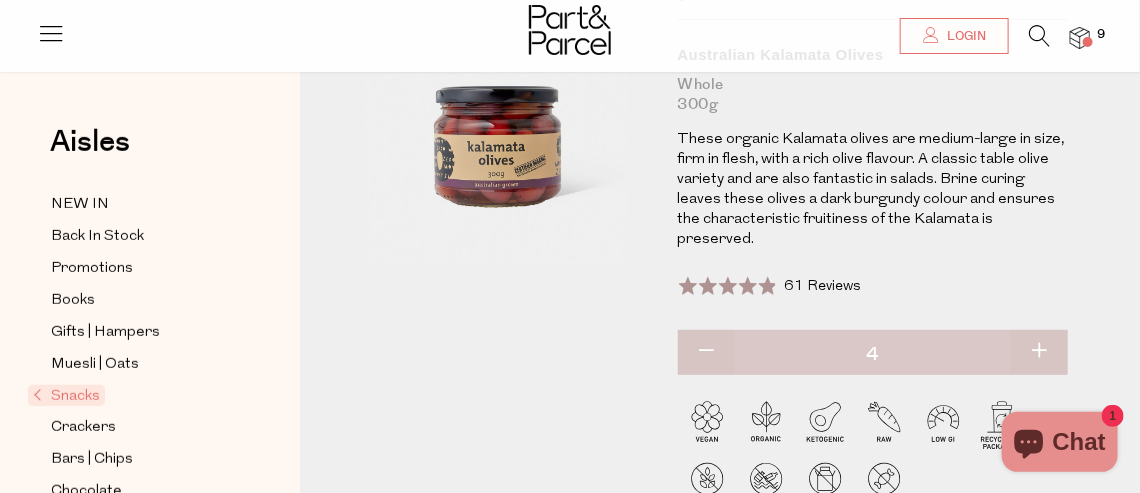 click at bounding box center [706, 352] 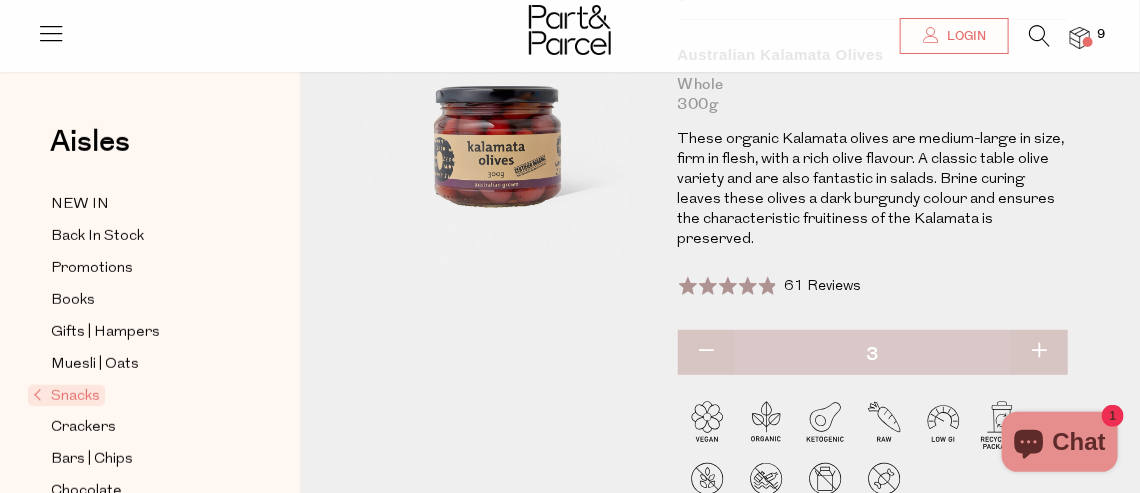type on "3" 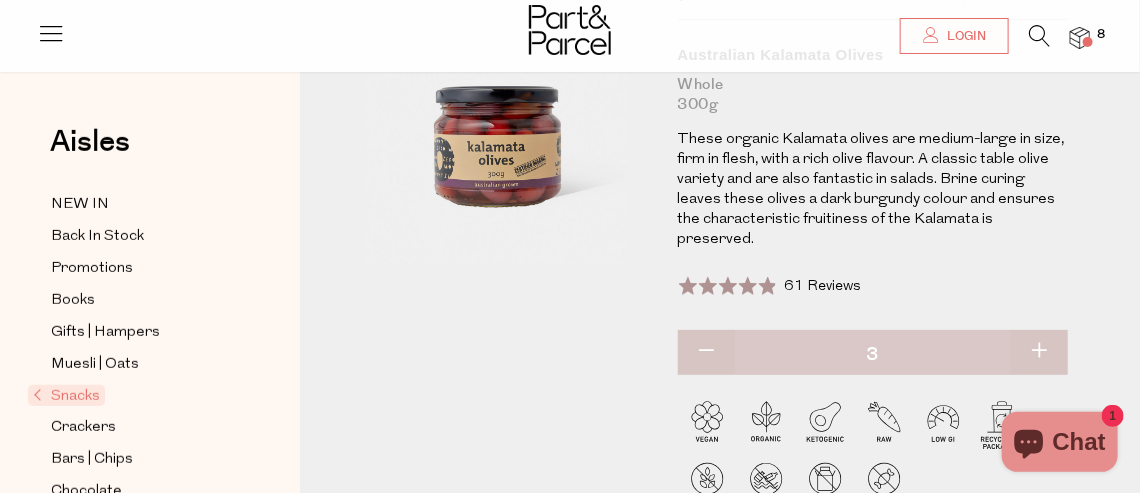 click at bounding box center [1080, 38] 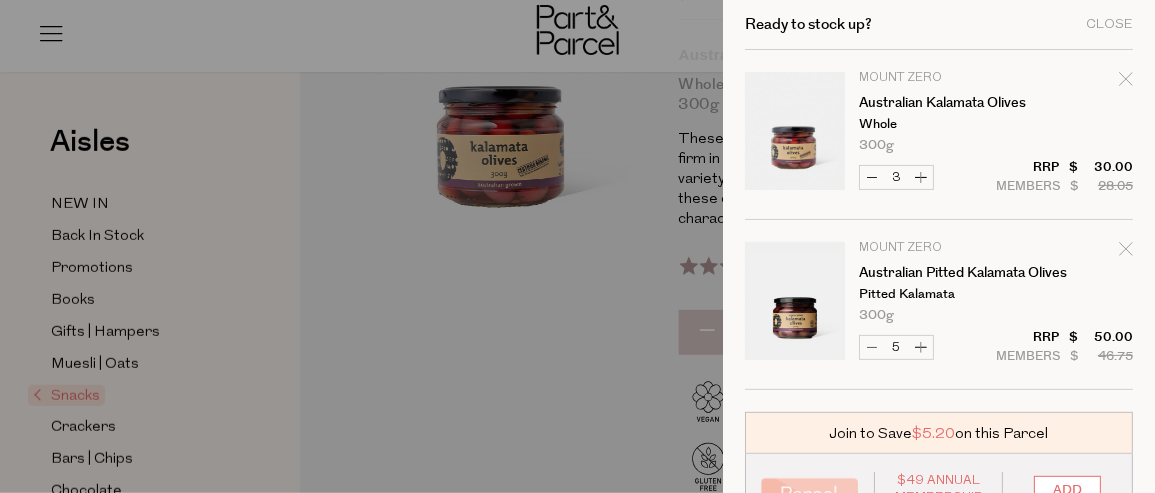 click on "Close" at bounding box center [1109, 24] 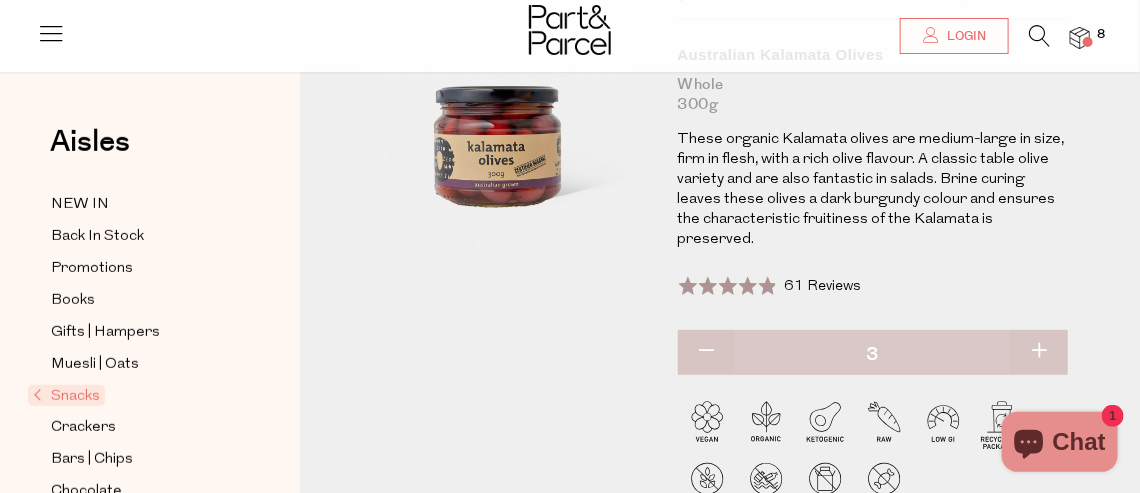 click at bounding box center [1039, 36] 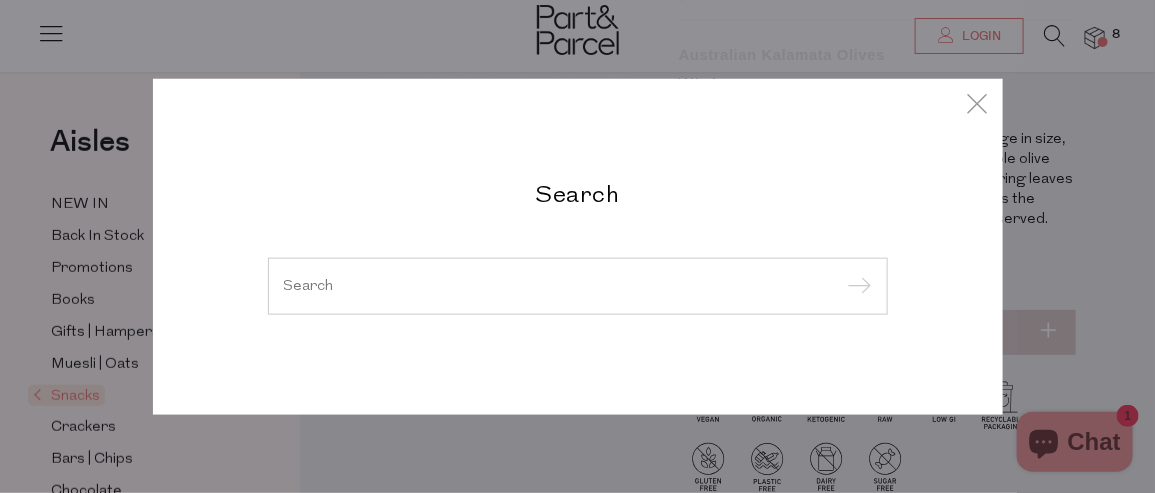 drag, startPoint x: 398, startPoint y: 280, endPoint x: 358, endPoint y: 302, distance: 45.65085 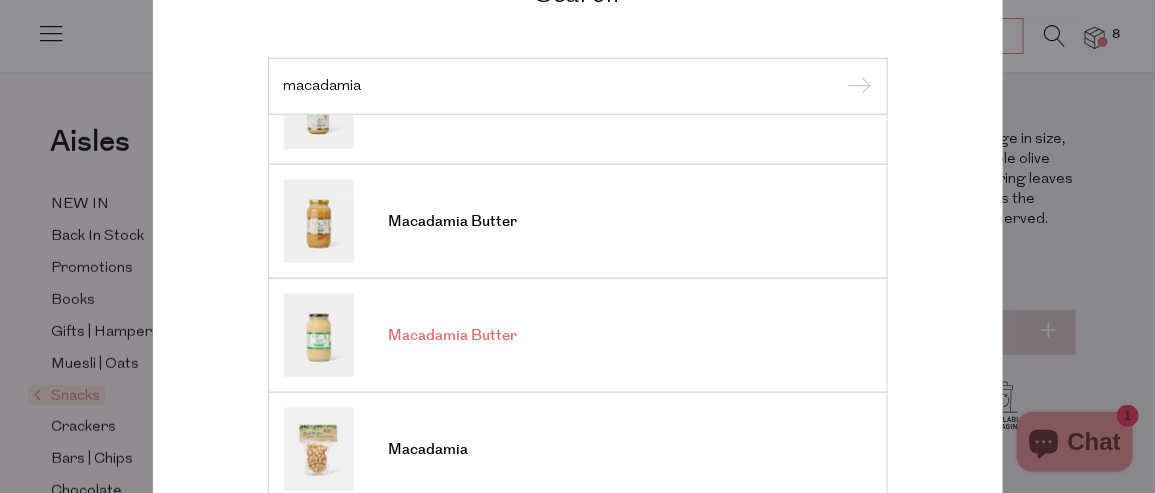 scroll, scrollTop: 200, scrollLeft: 0, axis: vertical 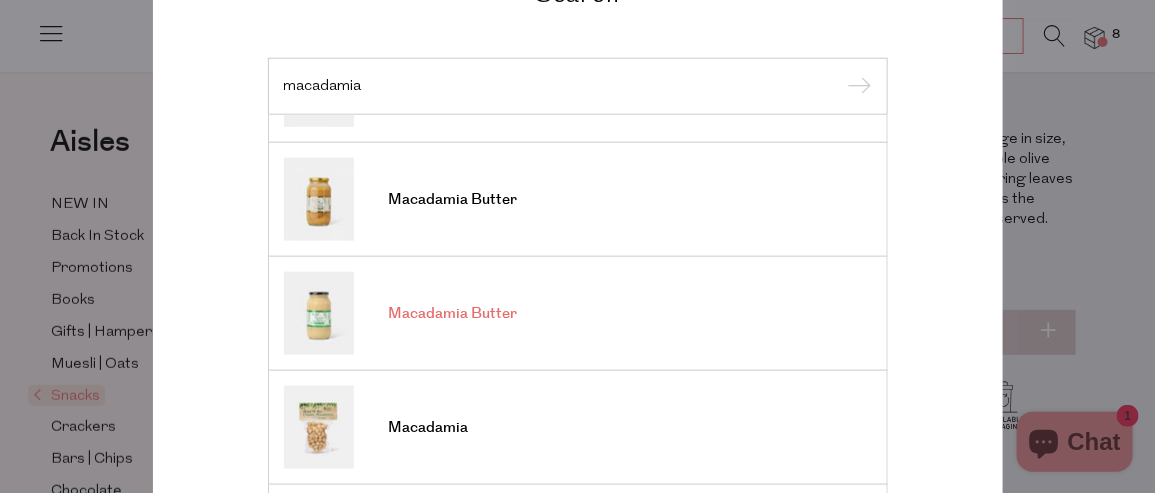 type on "macadamia" 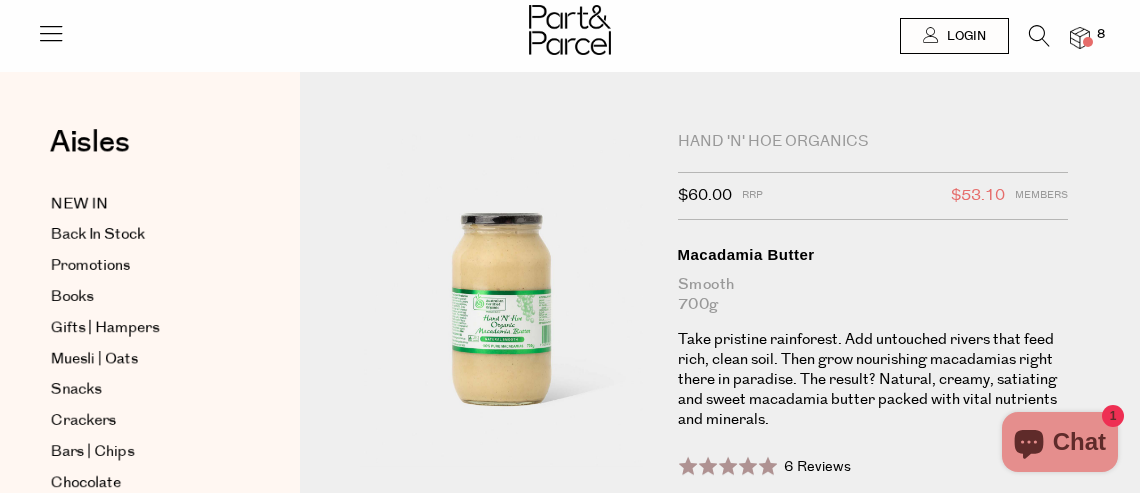 scroll, scrollTop: 0, scrollLeft: 0, axis: both 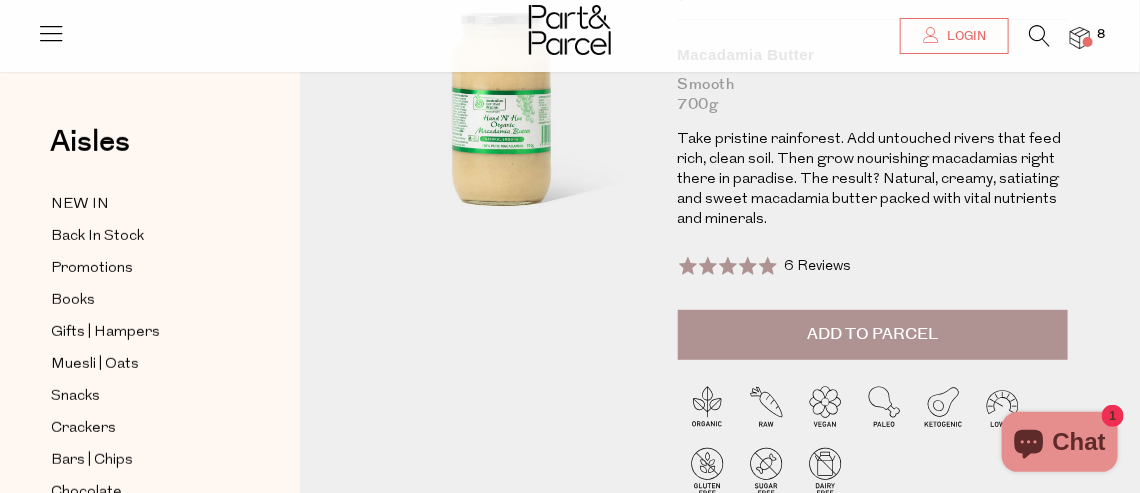 click on "Add to Parcel" at bounding box center (872, 334) 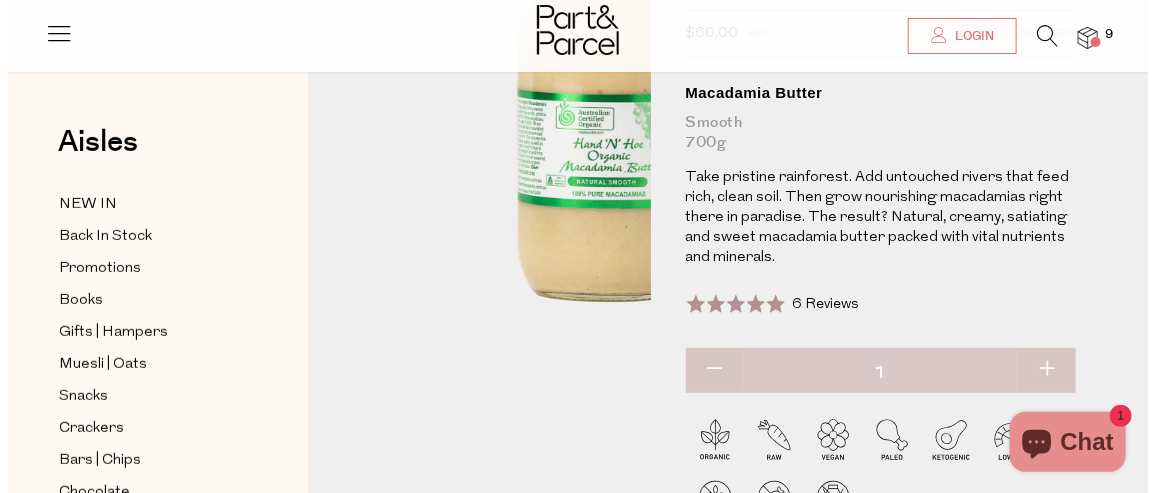 scroll, scrollTop: 0, scrollLeft: 0, axis: both 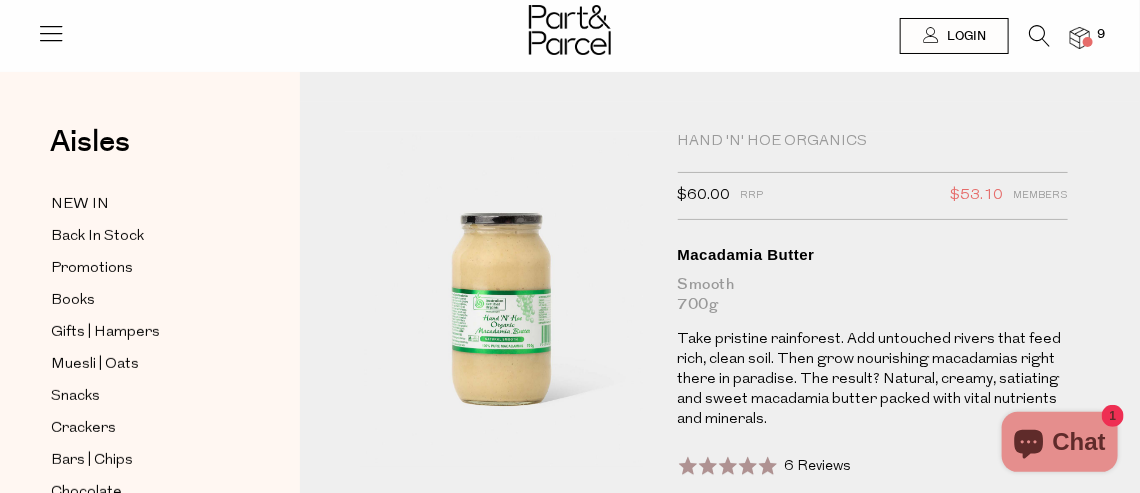 click at bounding box center [1039, 36] 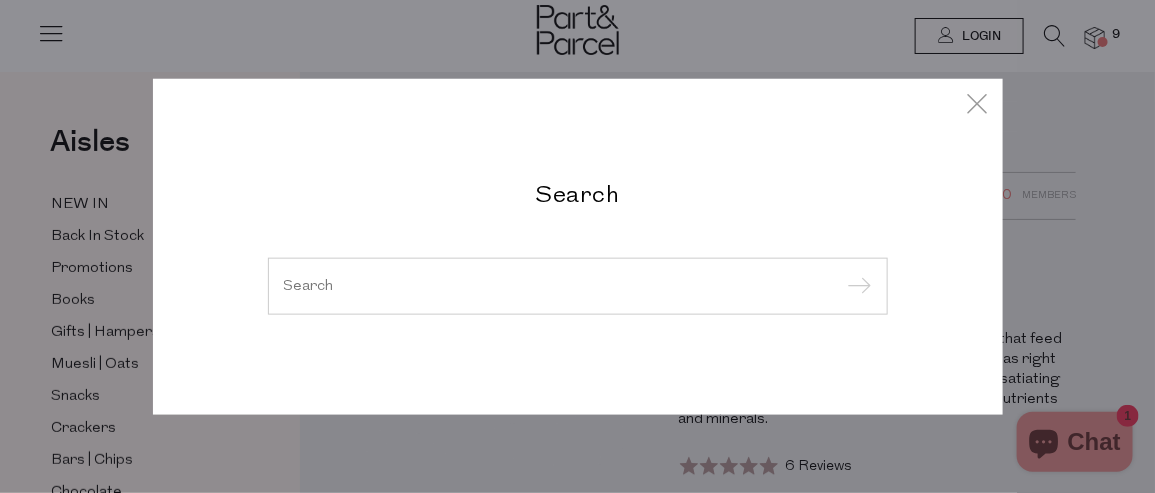 click at bounding box center [578, 285] 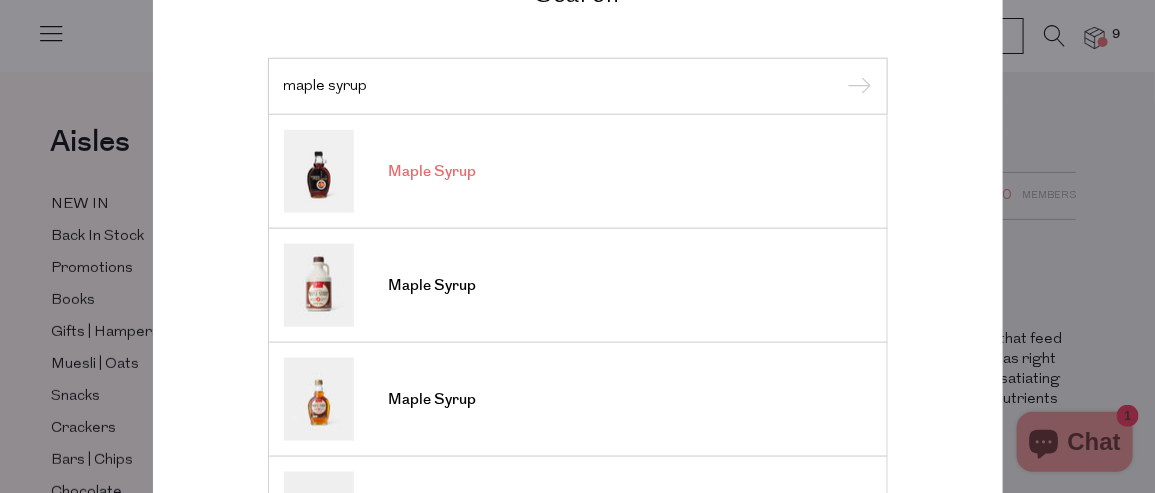 type on "maple syrup" 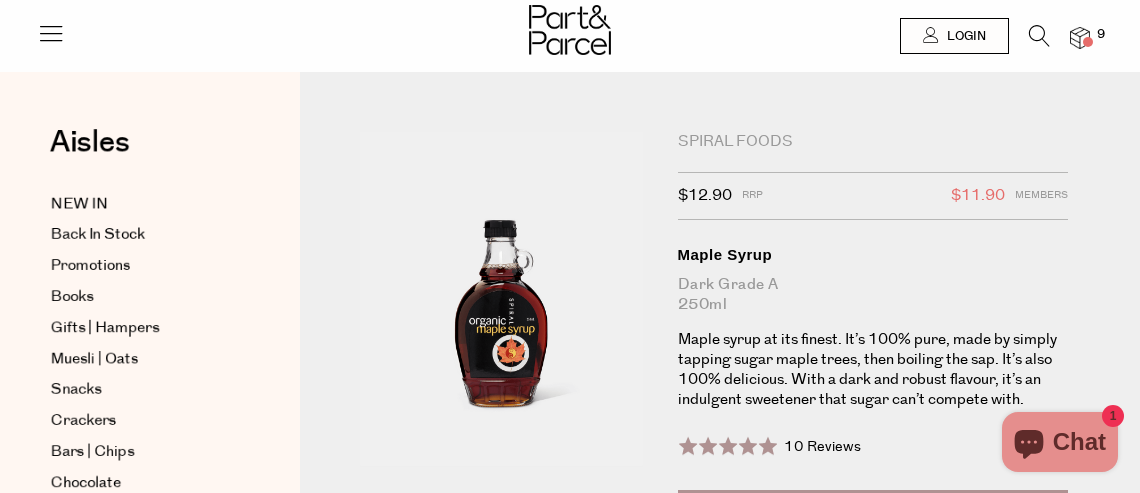 scroll, scrollTop: 0, scrollLeft: 0, axis: both 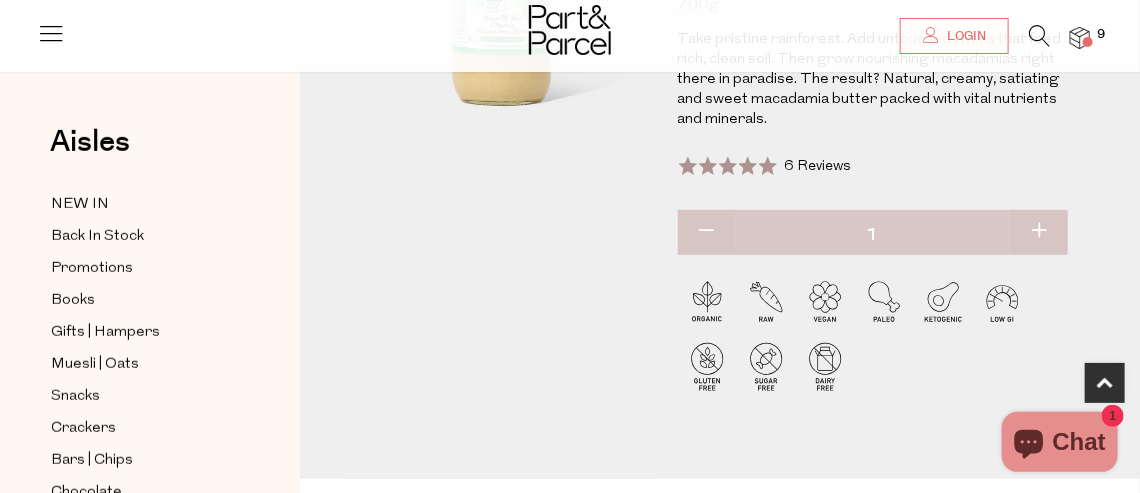 click at bounding box center (1039, 36) 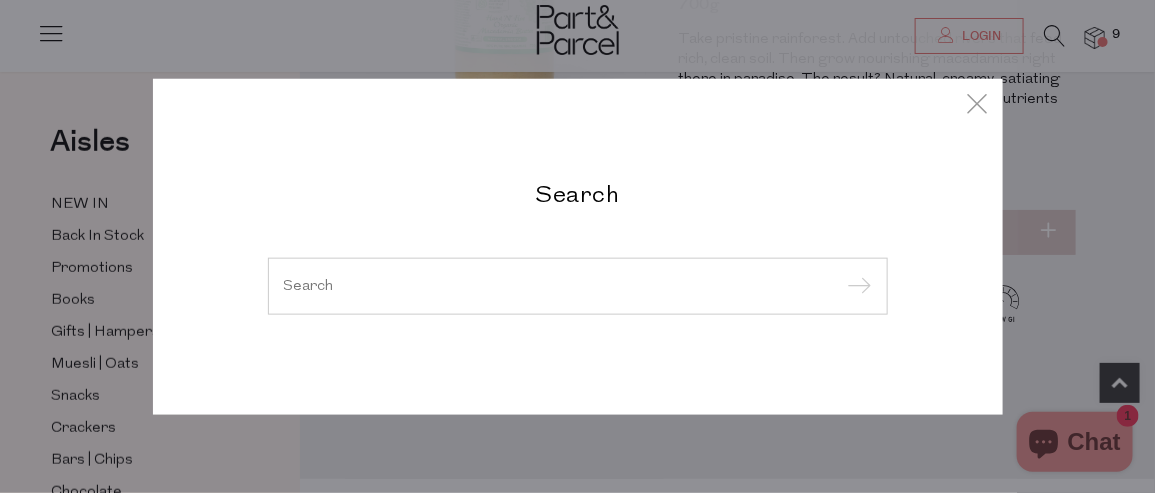click at bounding box center [578, 285] 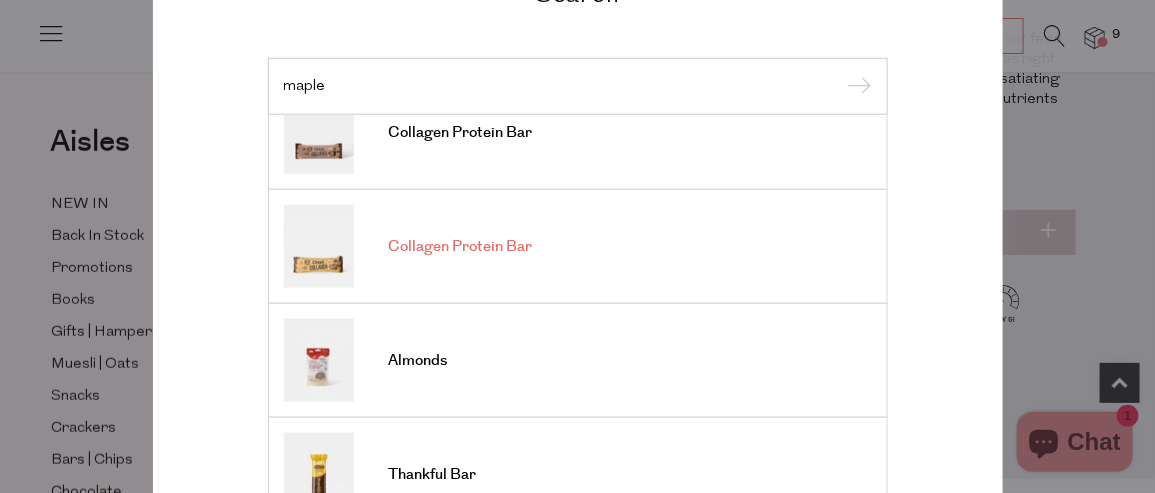 scroll, scrollTop: 735, scrollLeft: 0, axis: vertical 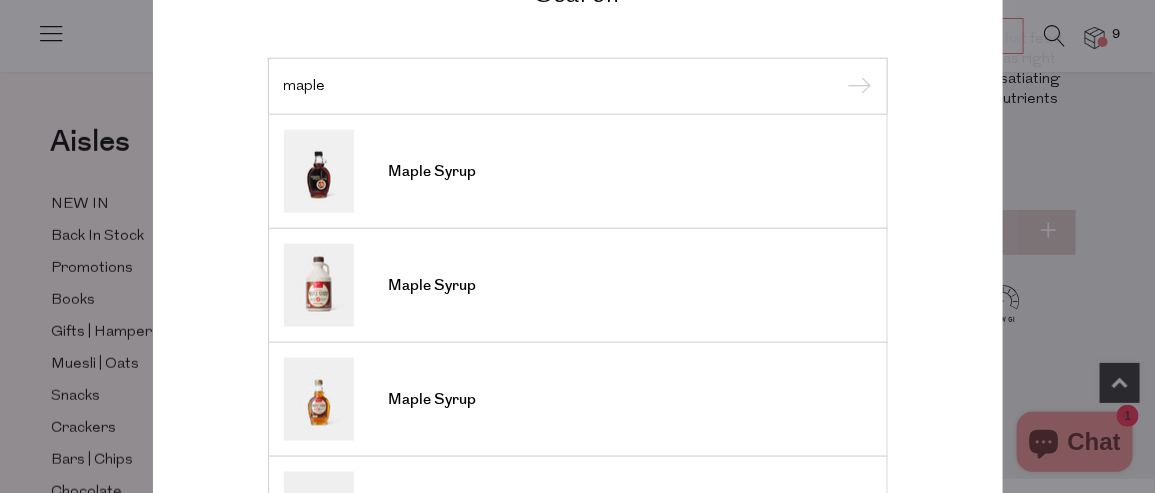 type on "maple" 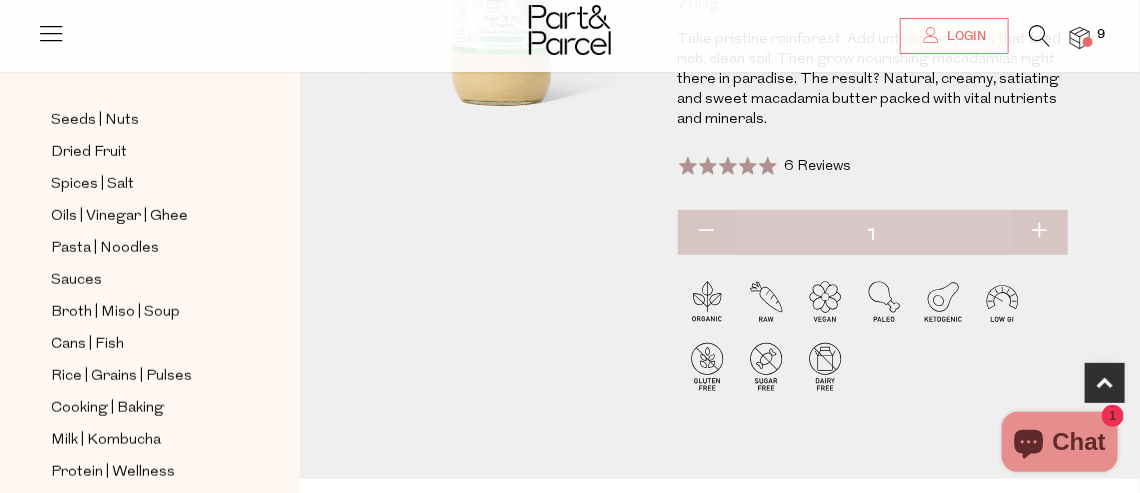 scroll, scrollTop: 685, scrollLeft: 0, axis: vertical 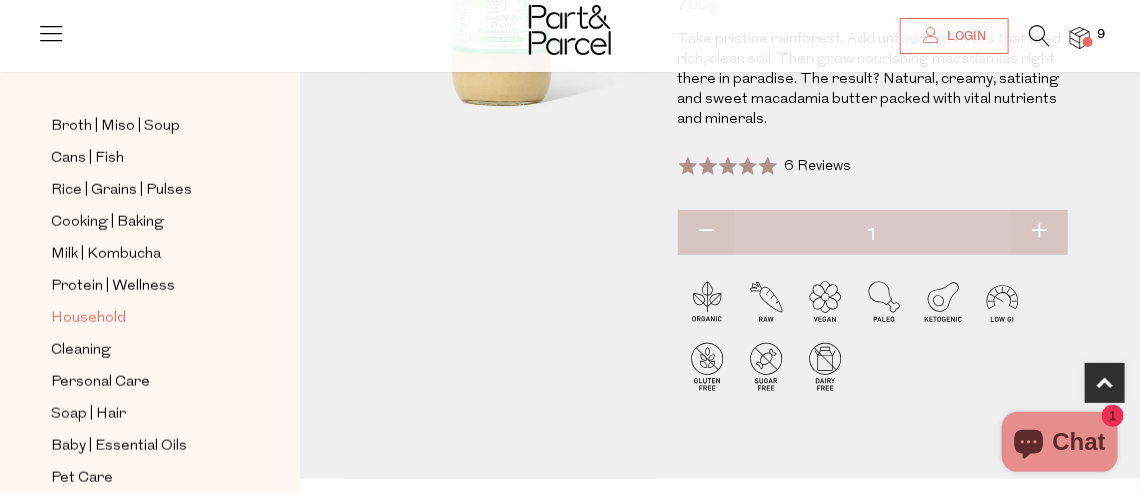 click on "Household" at bounding box center [88, 319] 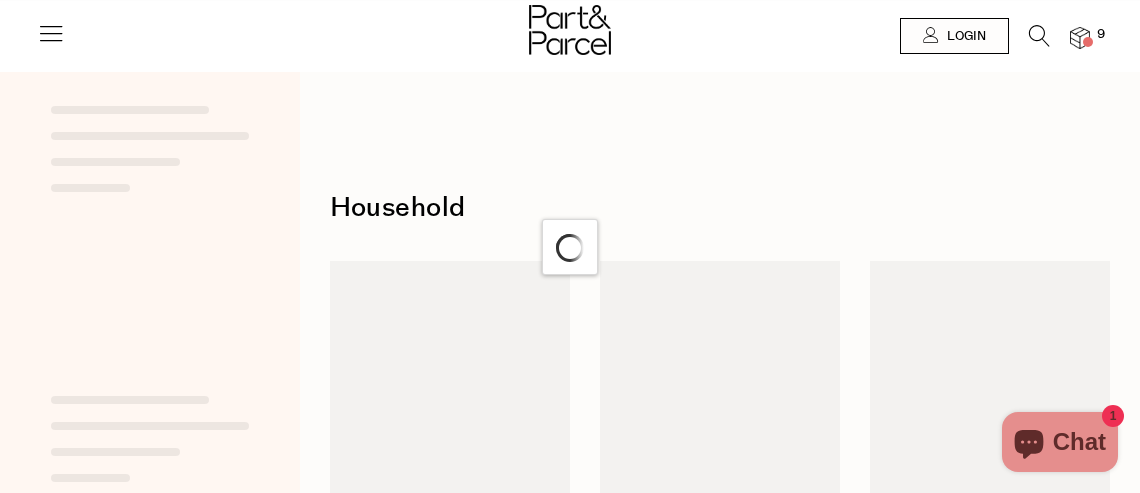 scroll, scrollTop: 0, scrollLeft: 0, axis: both 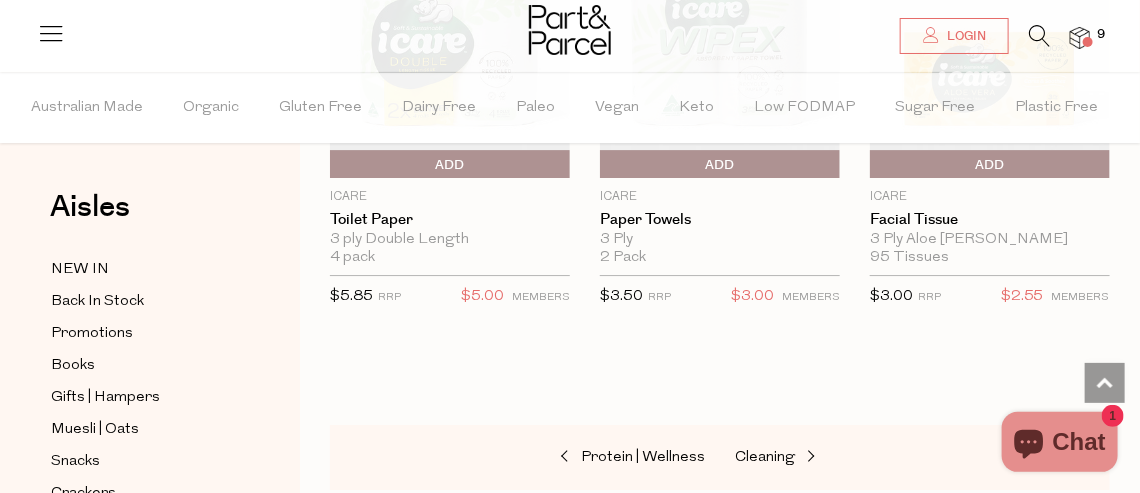click at bounding box center (1080, 38) 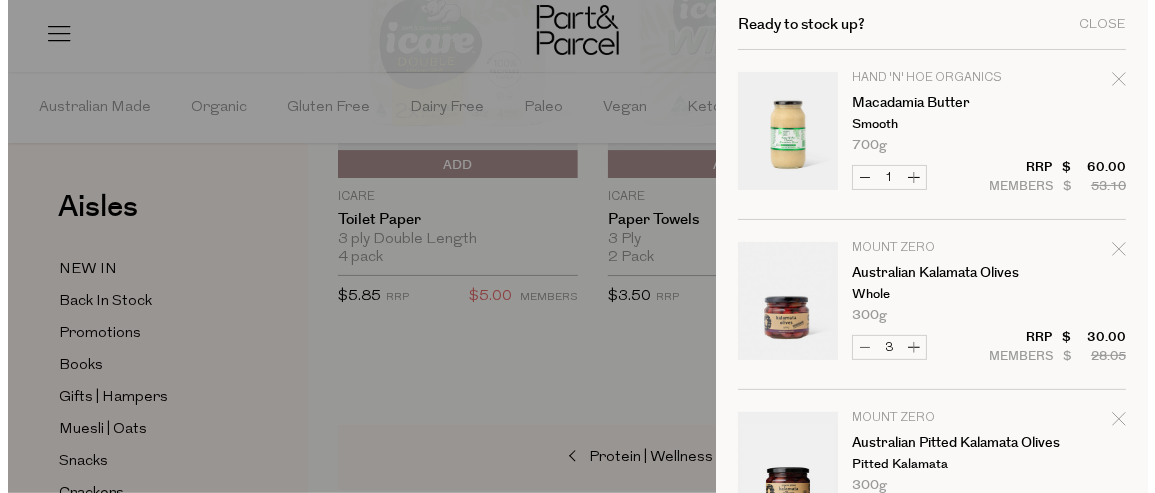 scroll, scrollTop: 12353, scrollLeft: 0, axis: vertical 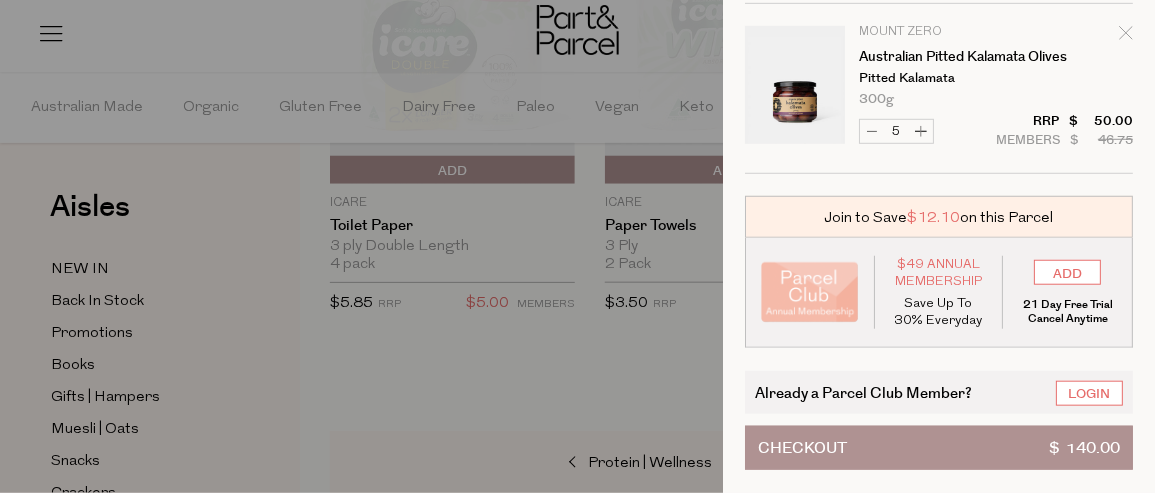 click on "Checkout $ 140.00" at bounding box center (939, 448) 